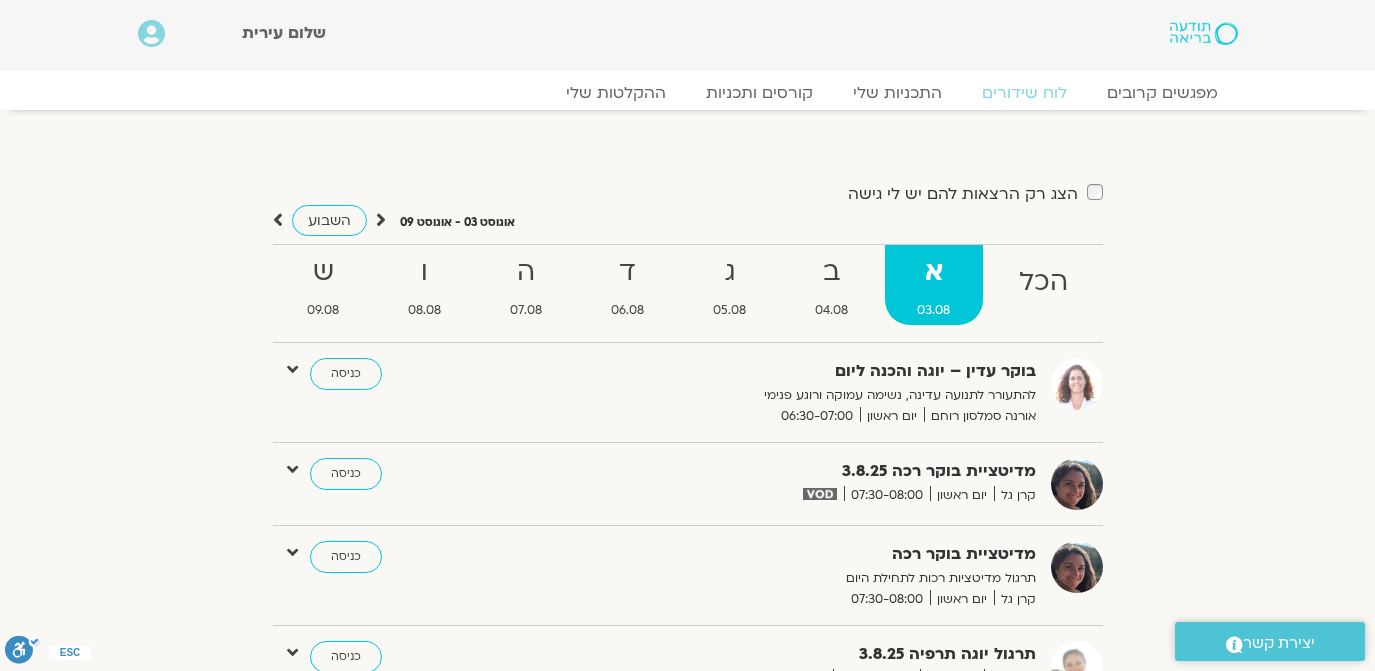 scroll, scrollTop: 1212, scrollLeft: 0, axis: vertical 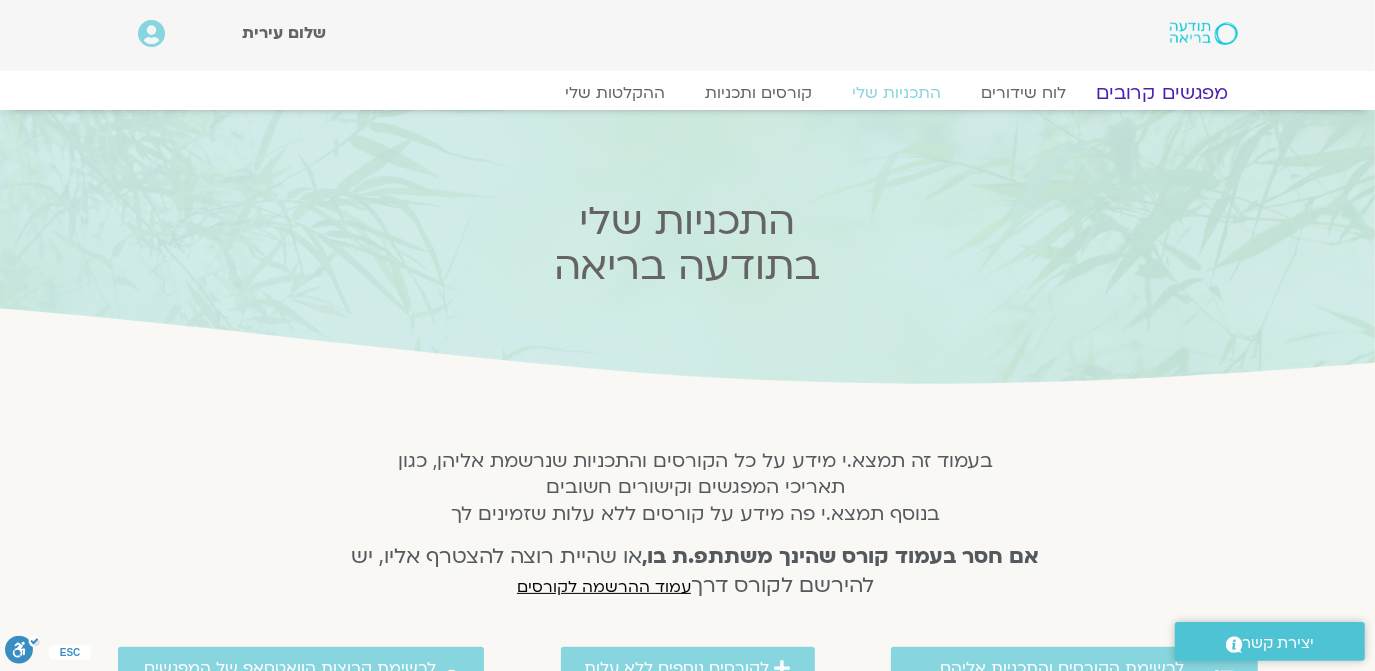 click on "מפגשים קרובים" 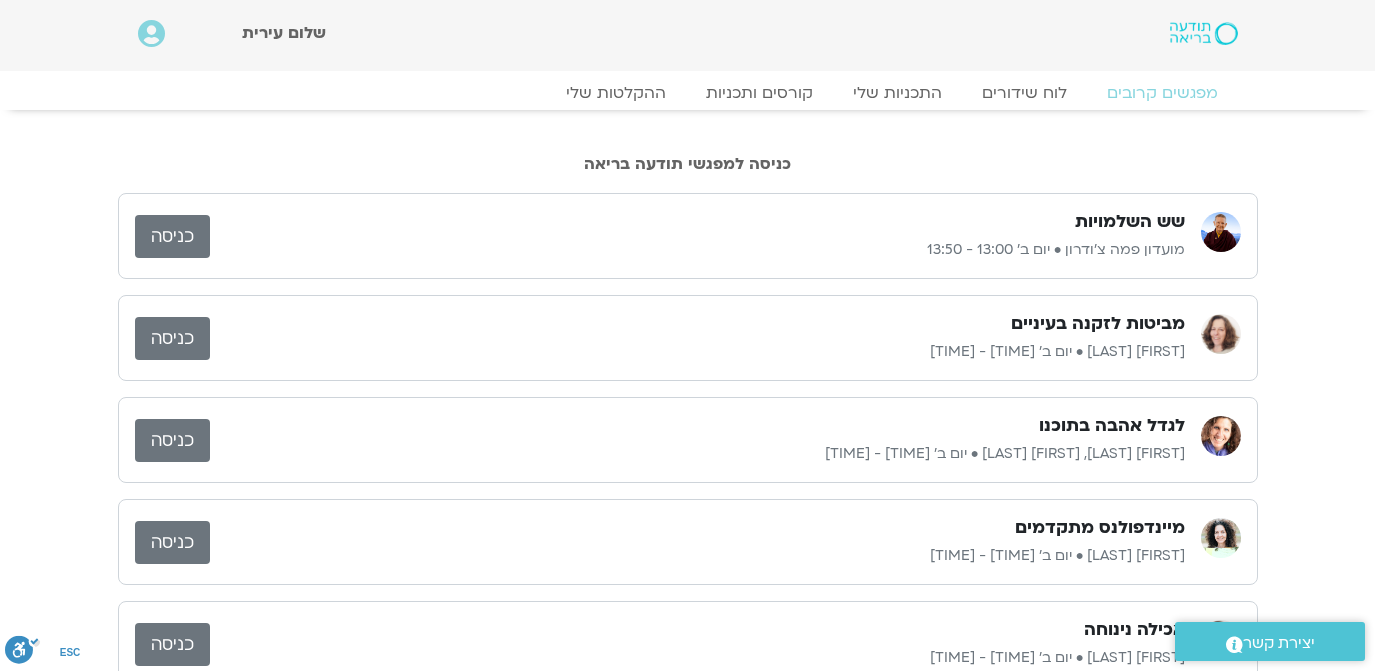 scroll, scrollTop: 0, scrollLeft: 0, axis: both 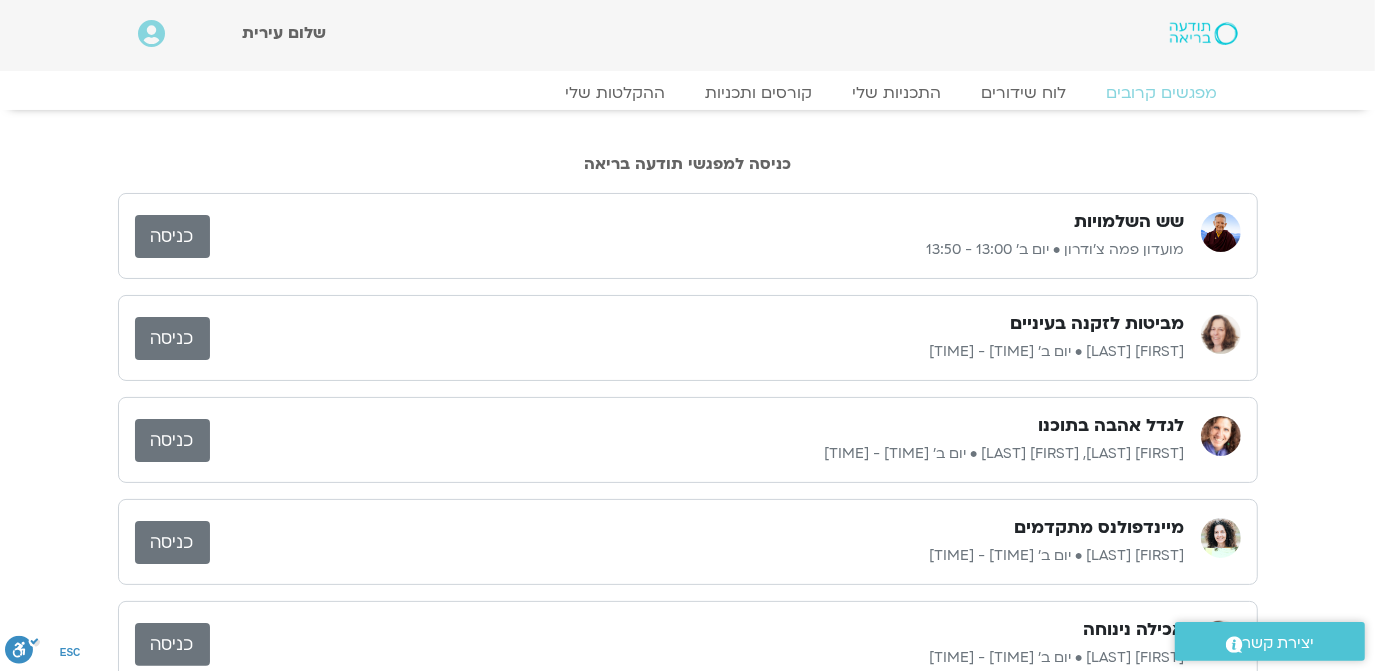 click on "כניסה" at bounding box center (172, 338) 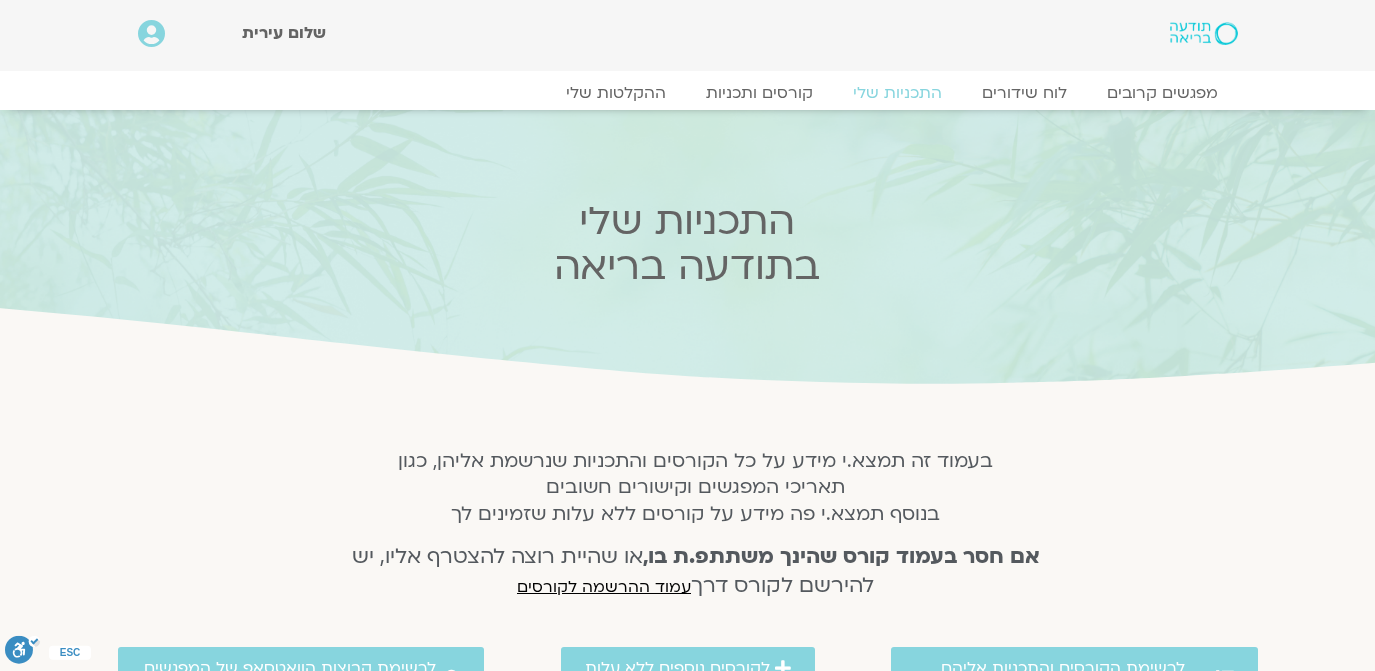 scroll, scrollTop: 0, scrollLeft: 0, axis: both 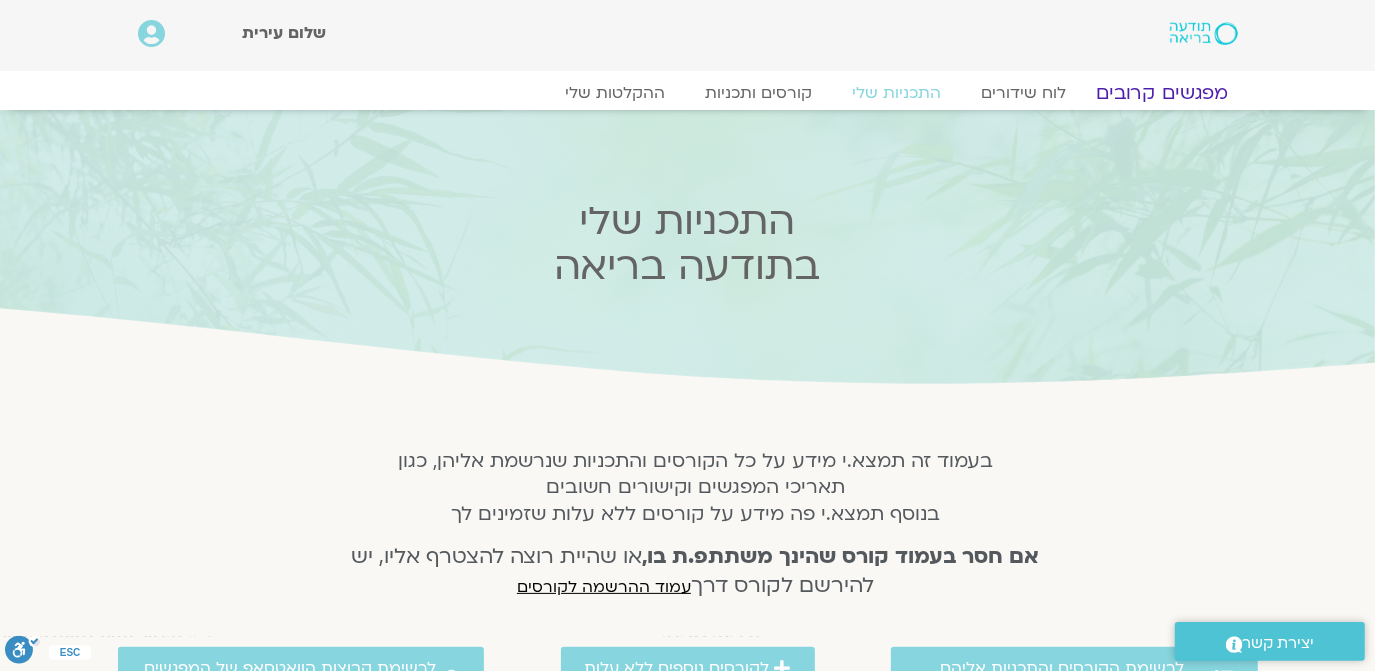click on "מפגשים קרובים" 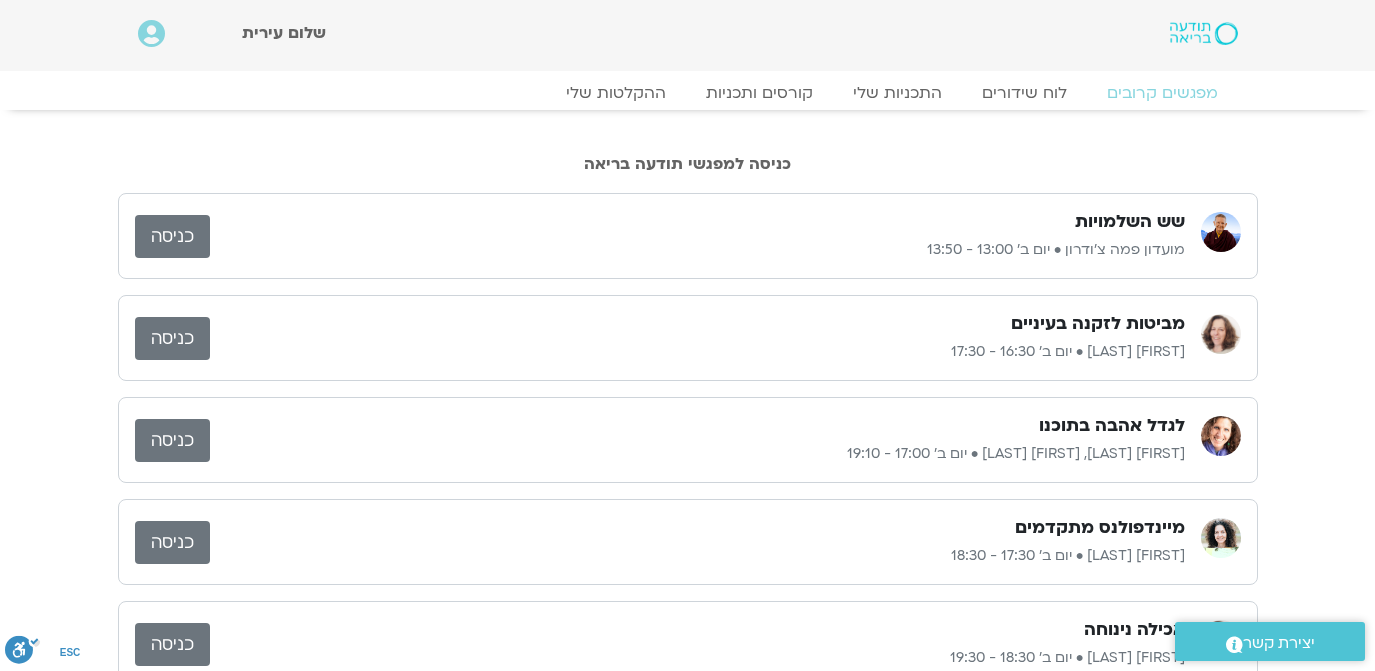 scroll, scrollTop: 0, scrollLeft: 0, axis: both 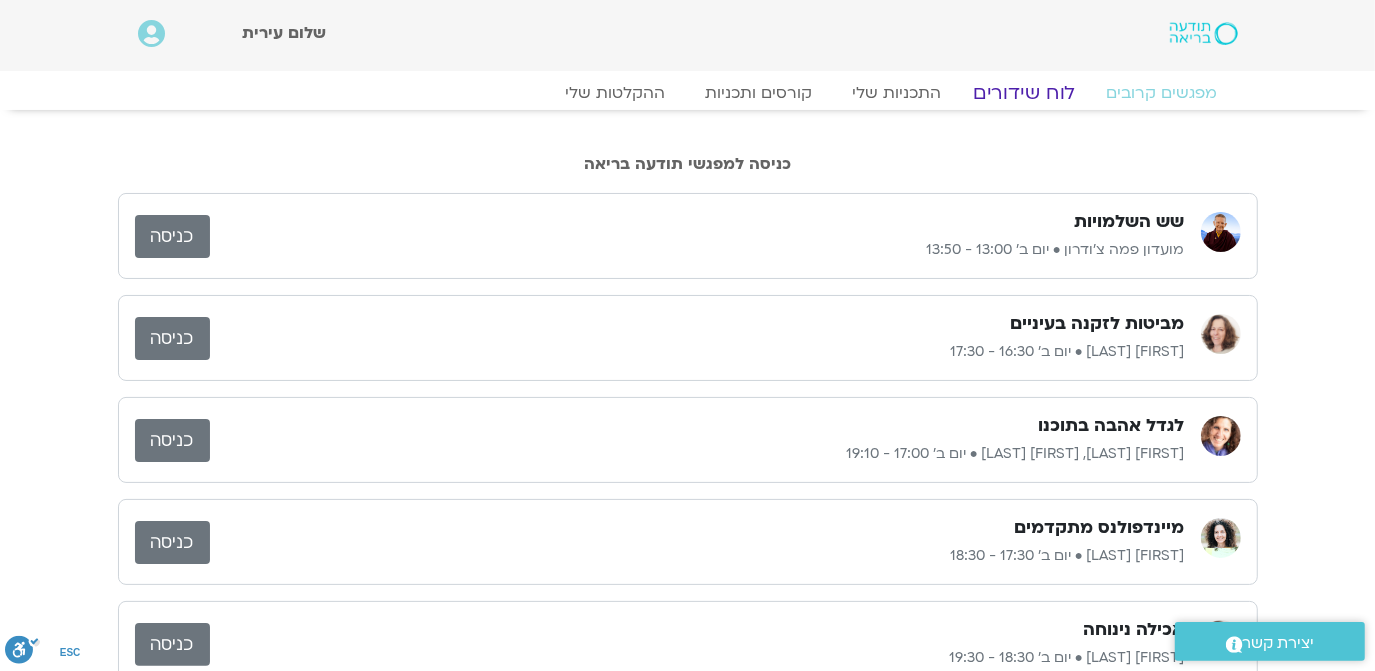 click on "לוח שידורים" 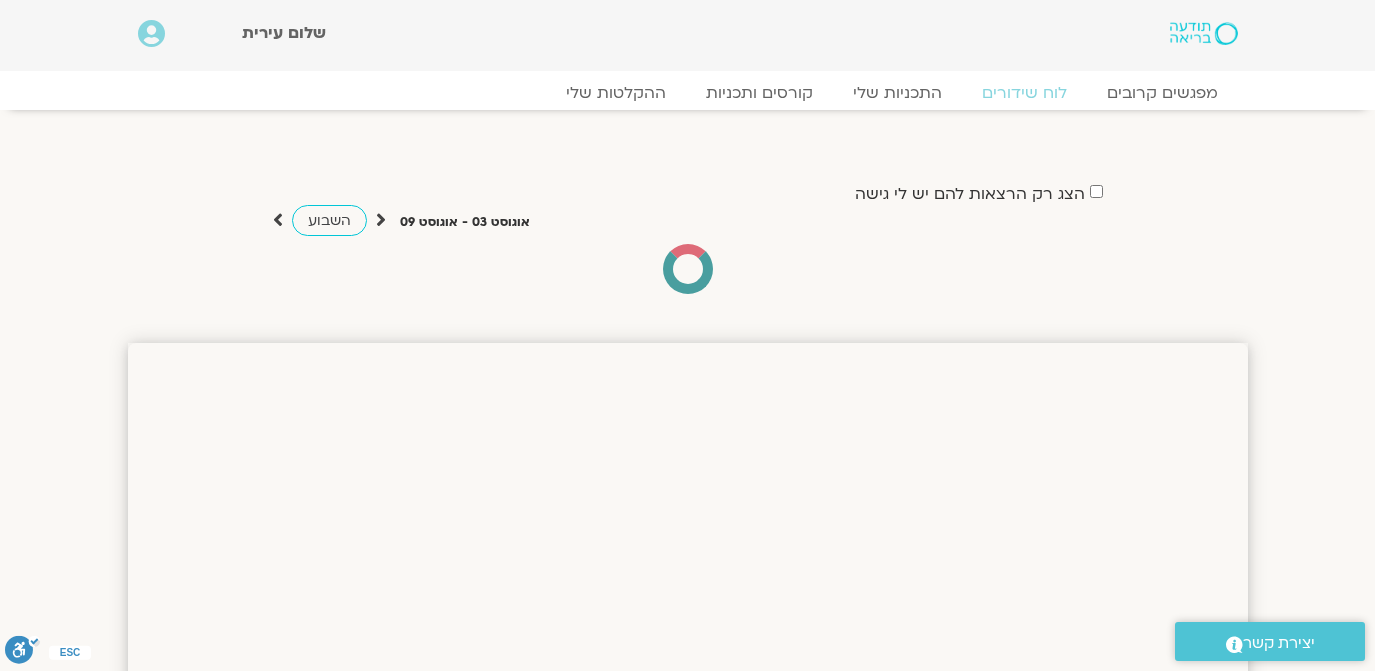 scroll, scrollTop: 0, scrollLeft: 0, axis: both 